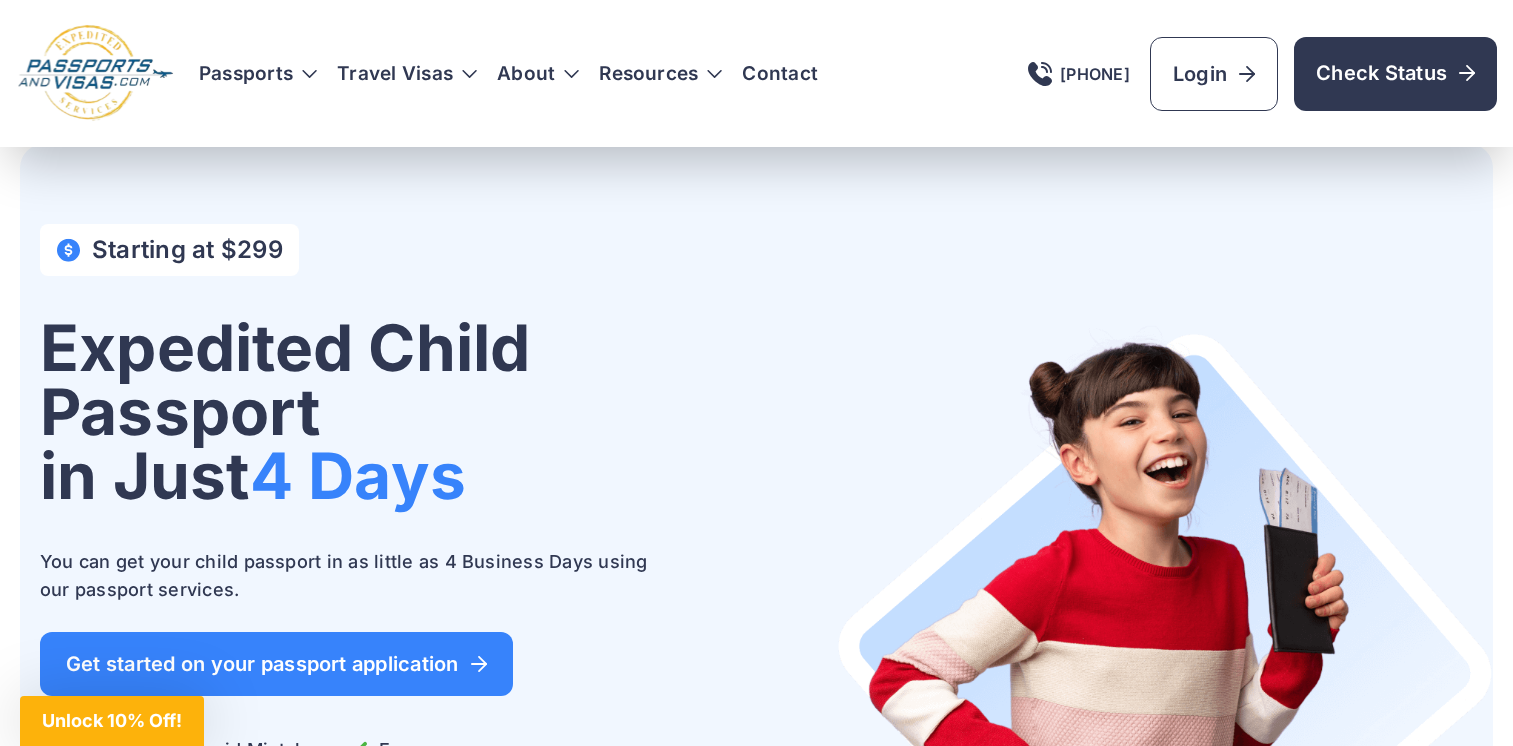 scroll, scrollTop: 496, scrollLeft: 0, axis: vertical 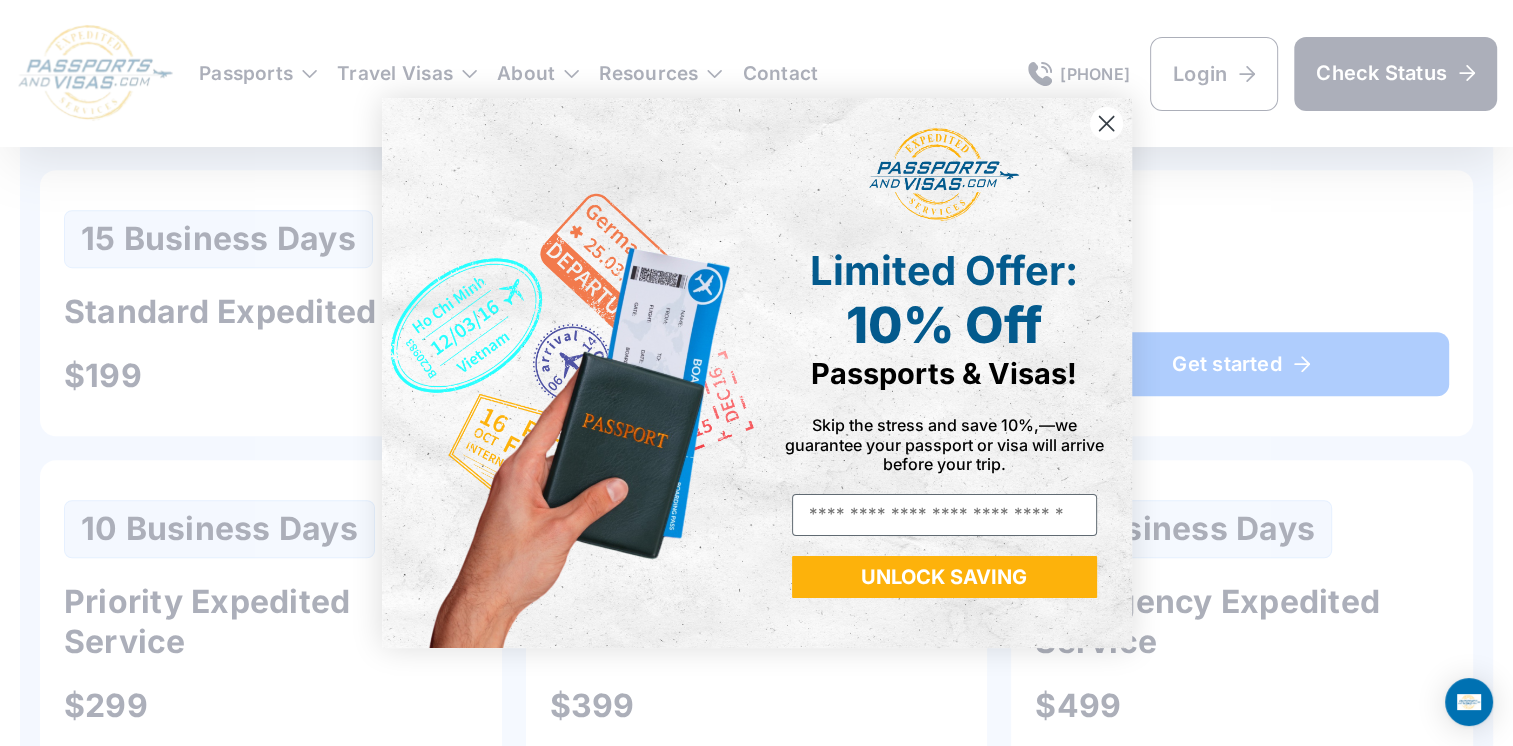 click 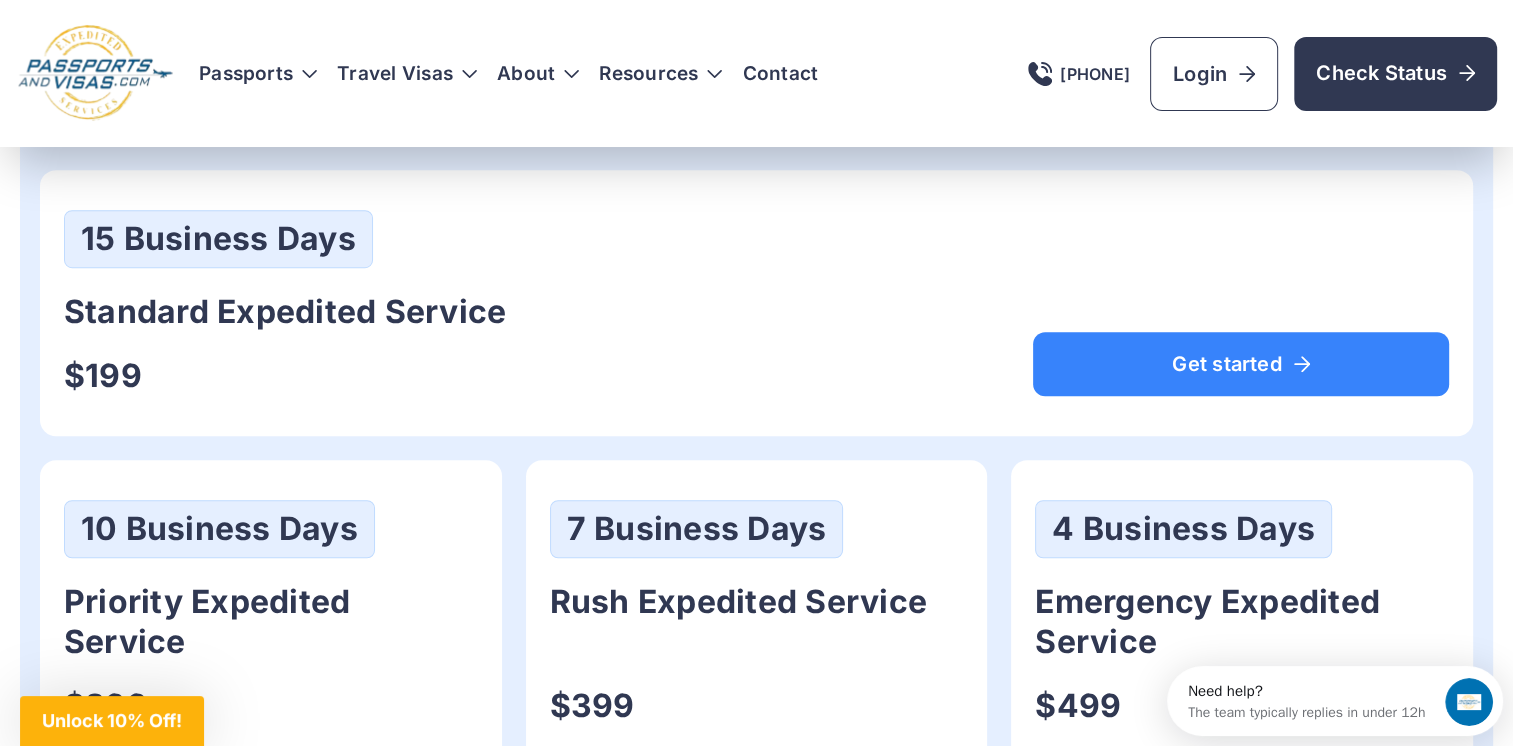 scroll, scrollTop: 0, scrollLeft: 0, axis: both 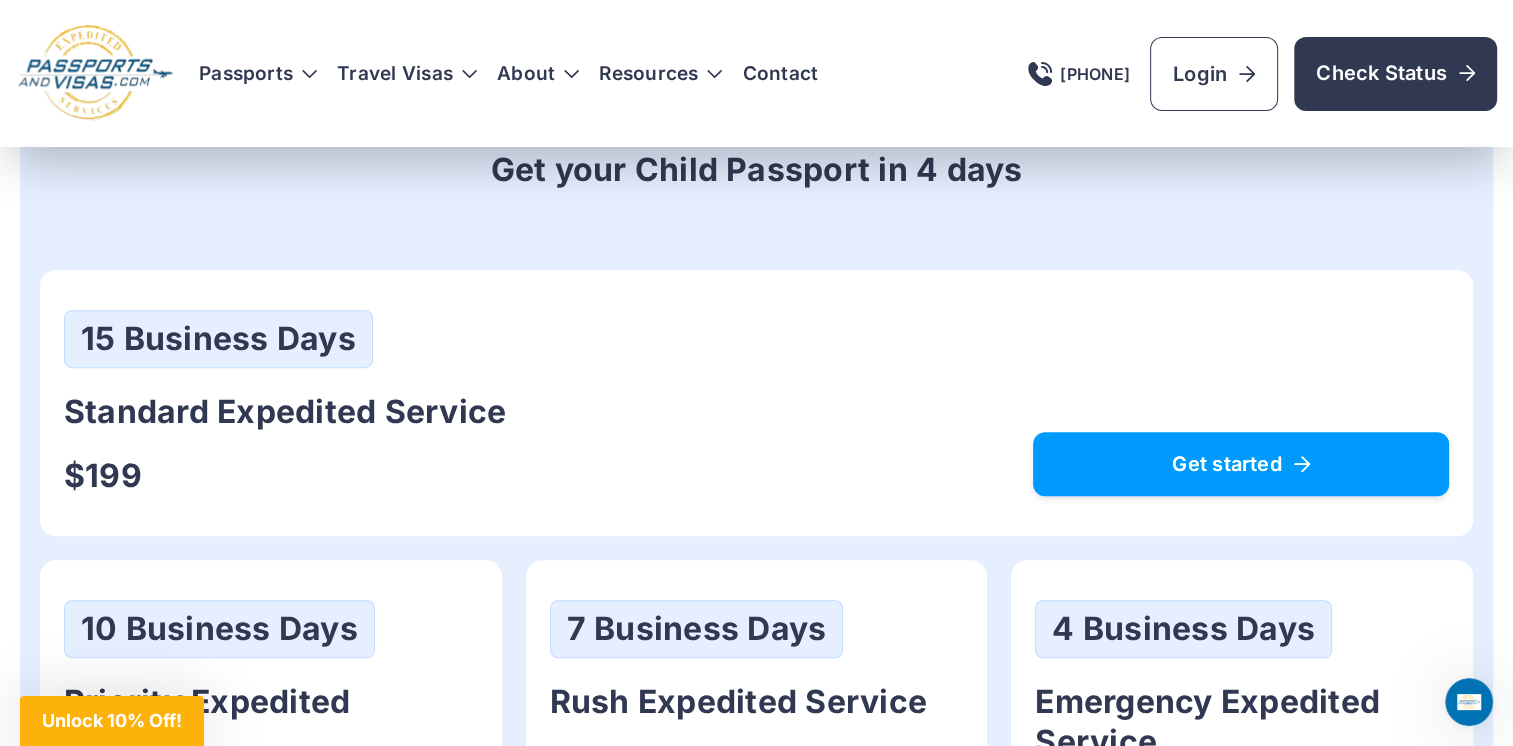 click on "Get started" at bounding box center (1241, 464) 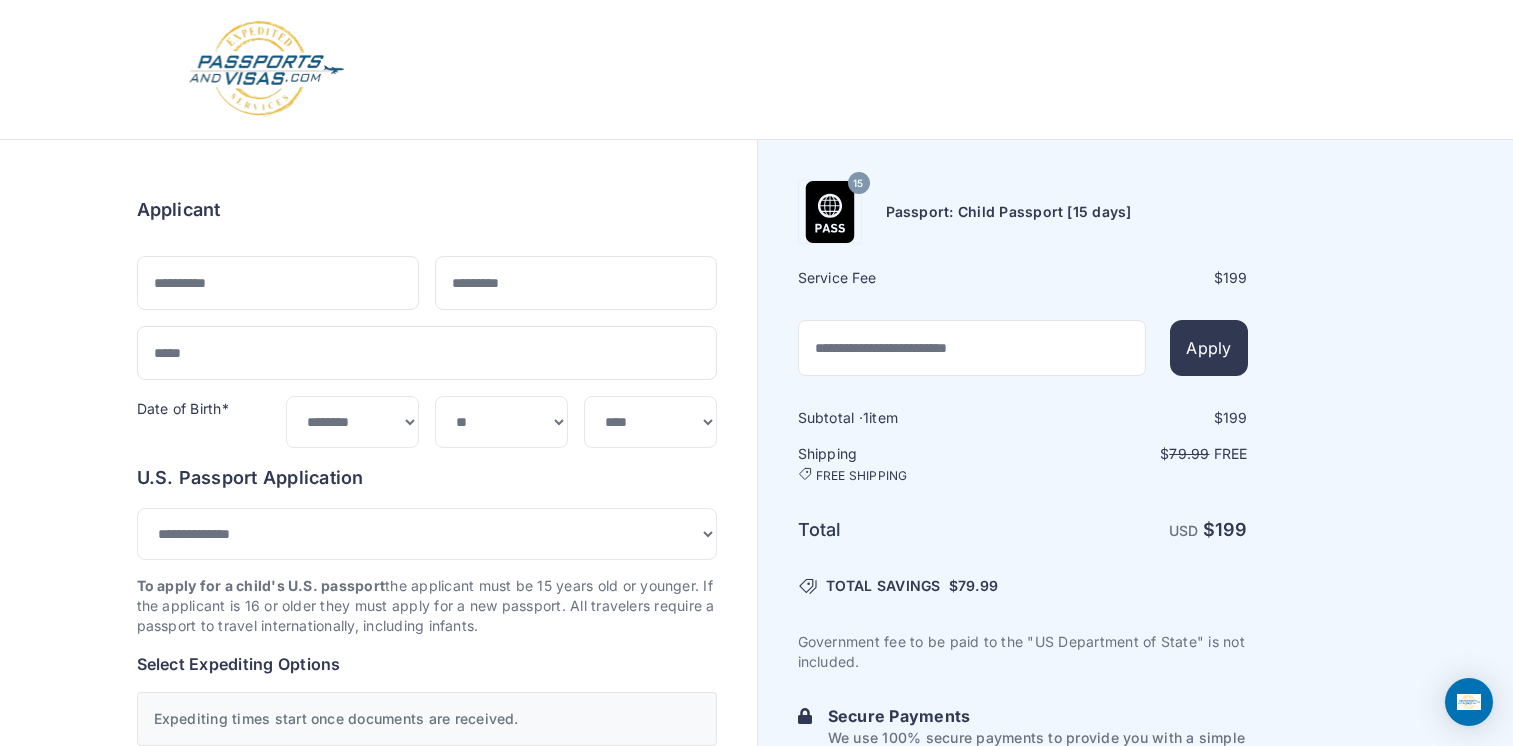 scroll, scrollTop: 0, scrollLeft: 0, axis: both 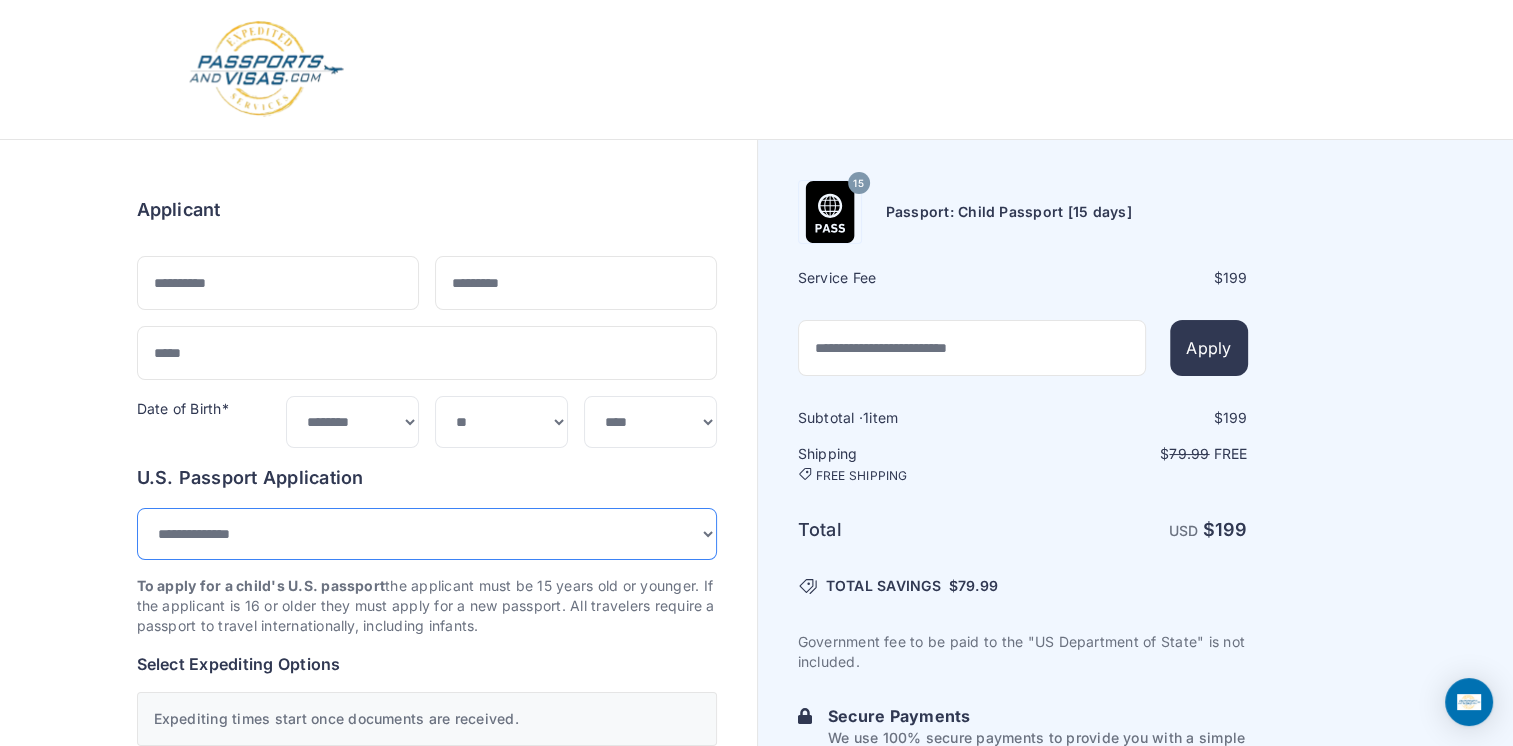 click on "**********" at bounding box center (427, 534) 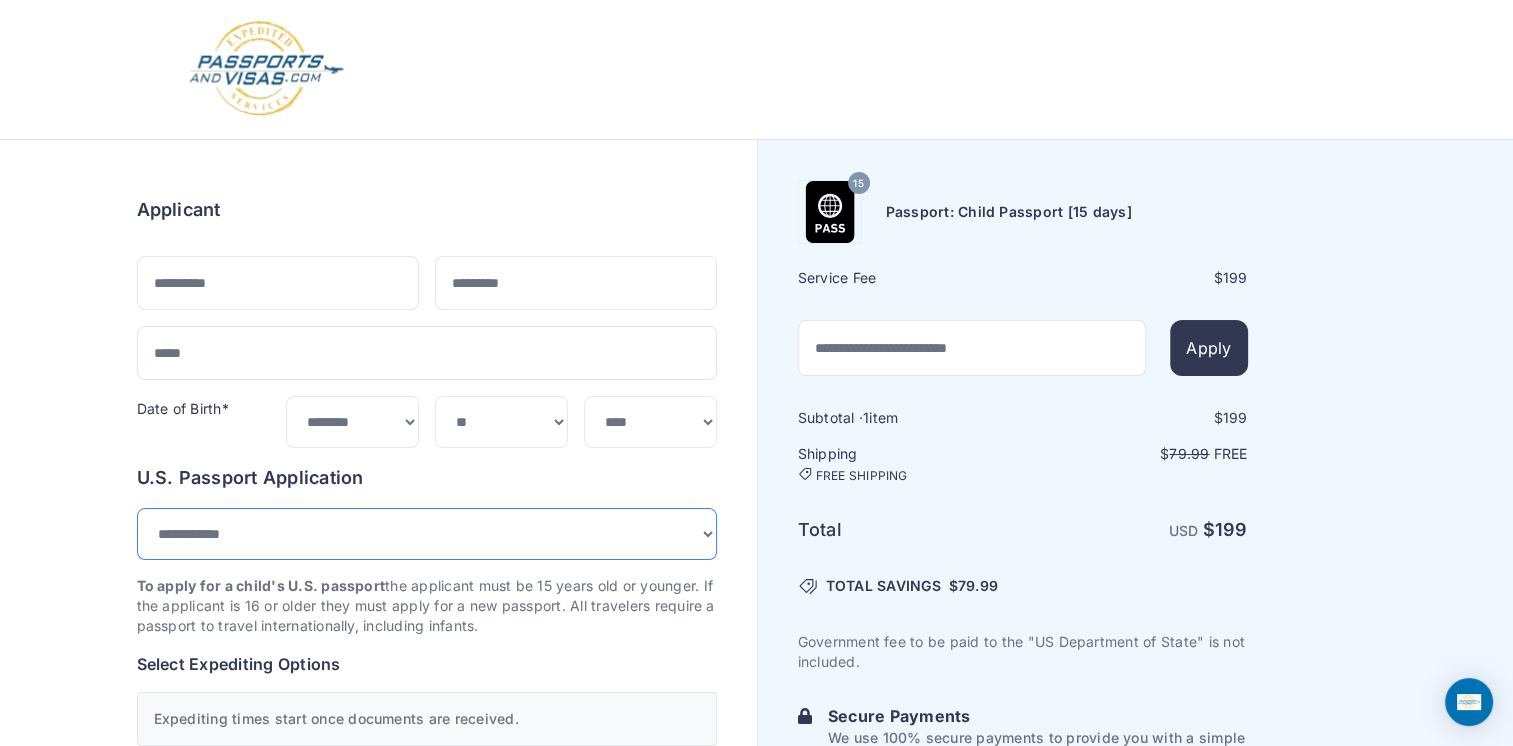 click on "**********" at bounding box center (427, 534) 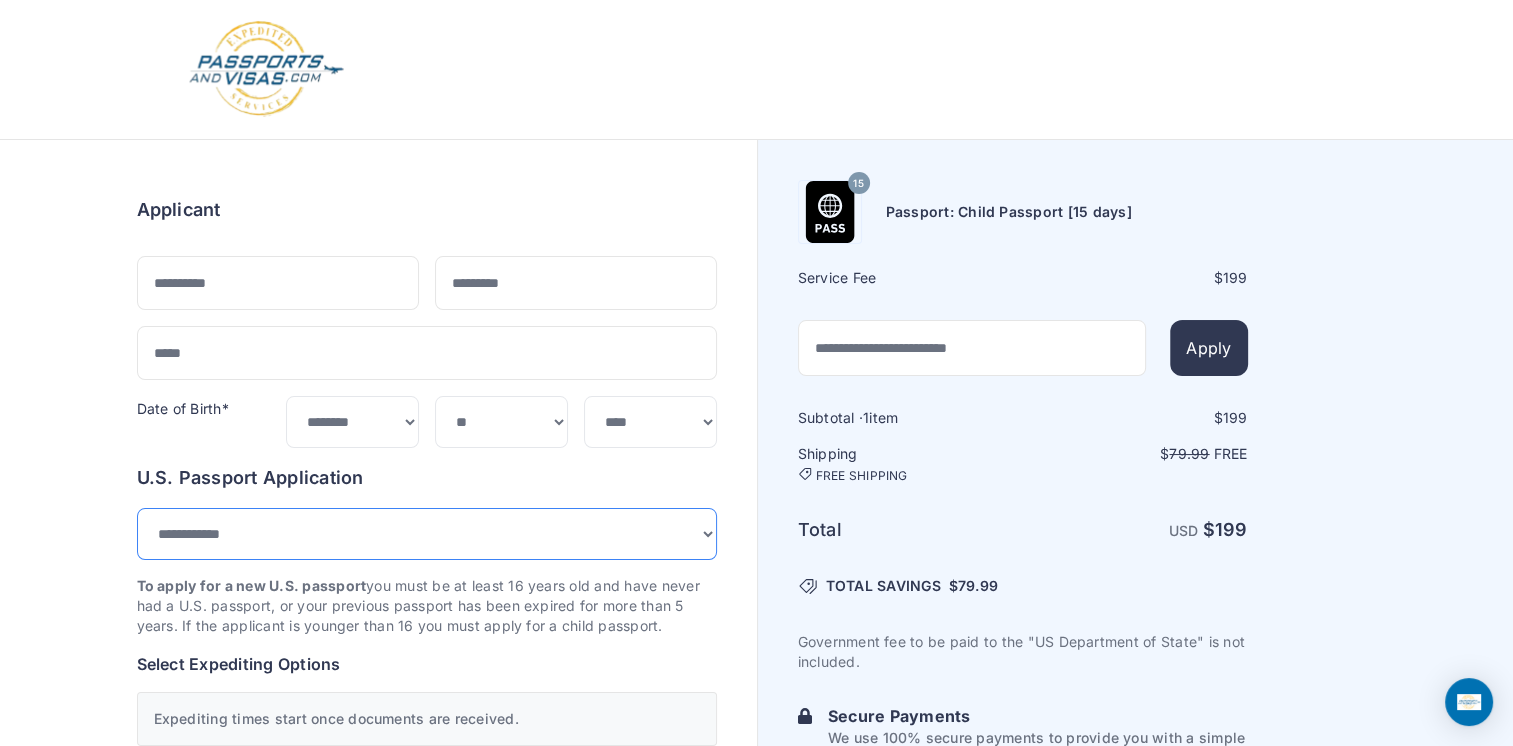 click on "**********" at bounding box center (427, 534) 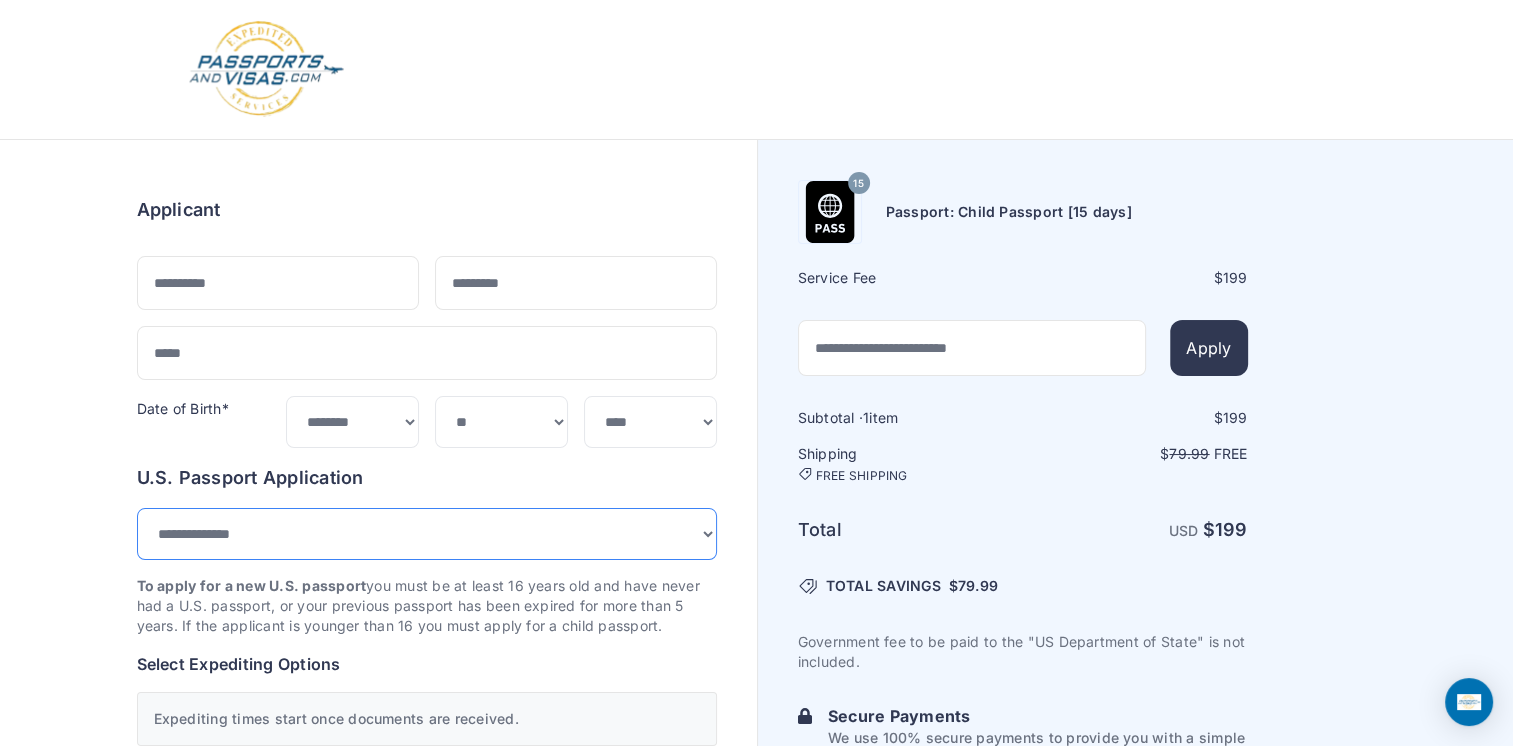 click on "**********" at bounding box center [427, 534] 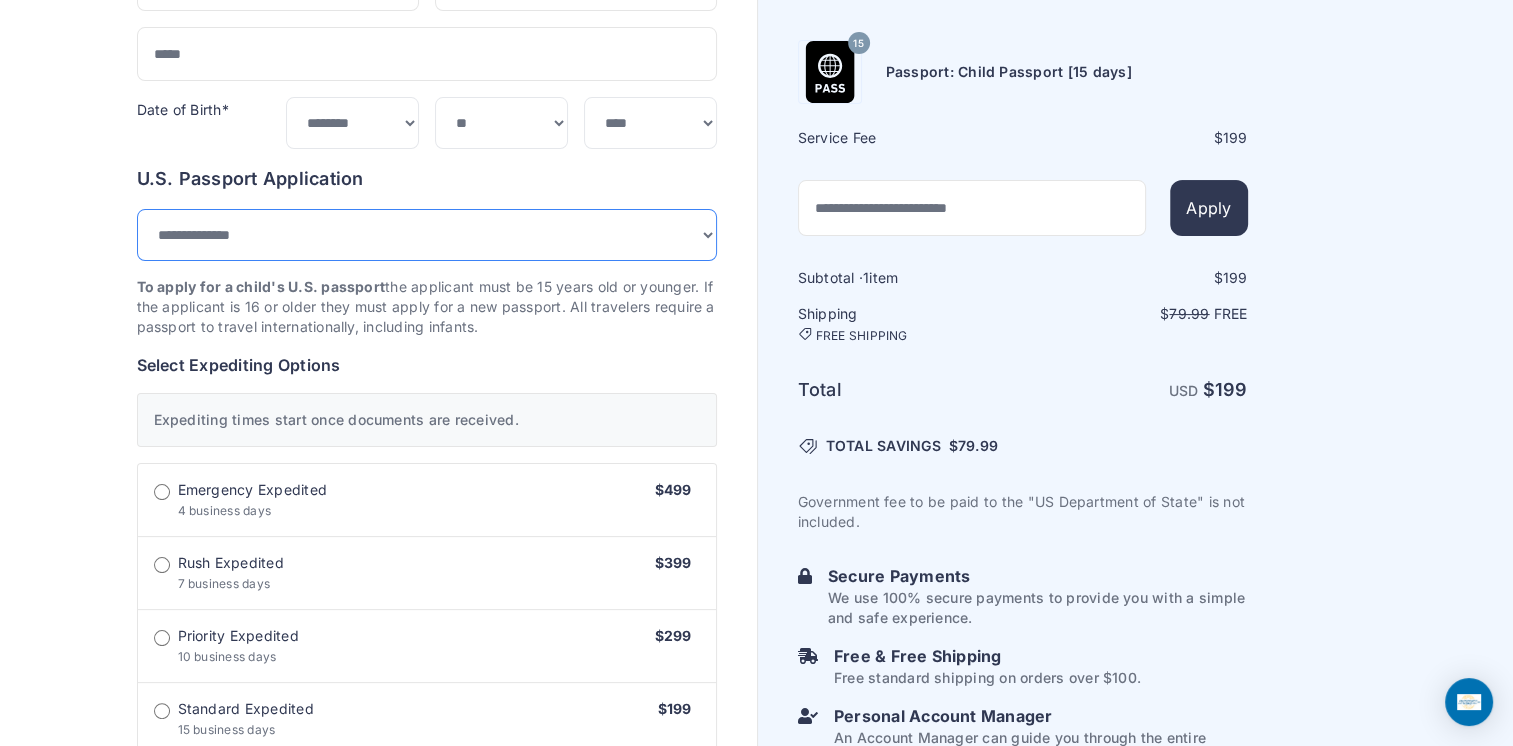 scroll, scrollTop: 300, scrollLeft: 0, axis: vertical 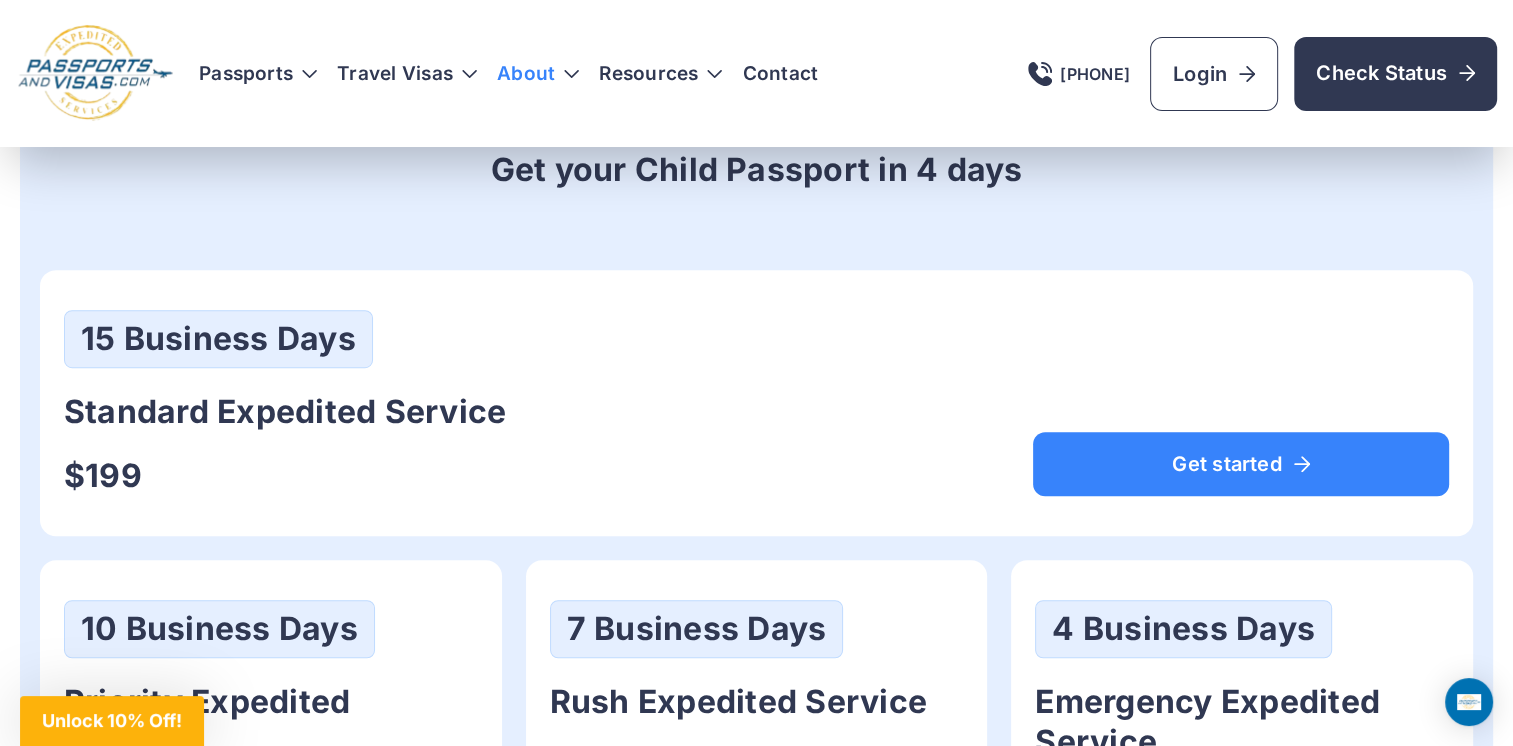click on "About" at bounding box center (526, 74) 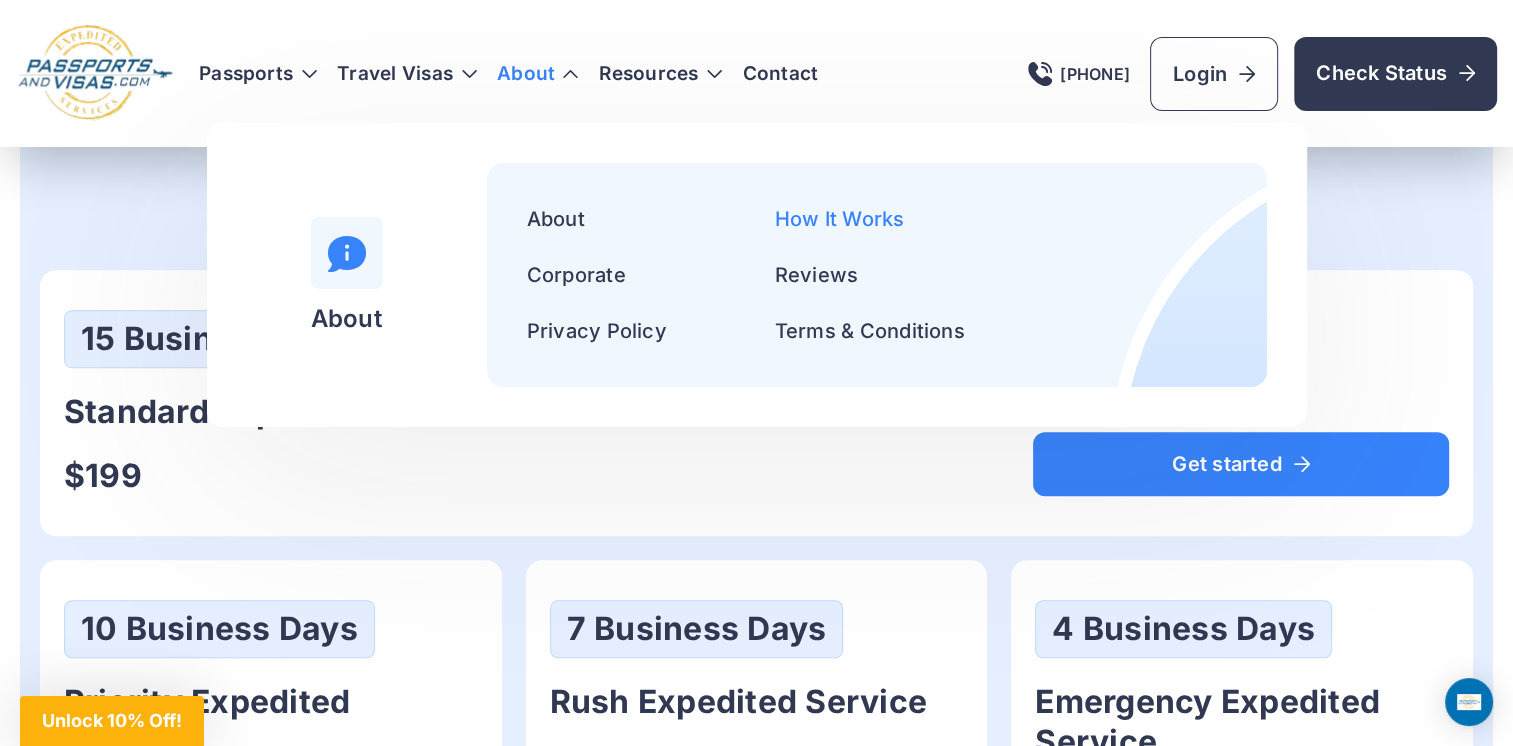 click on "How It Works" at bounding box center [840, 219] 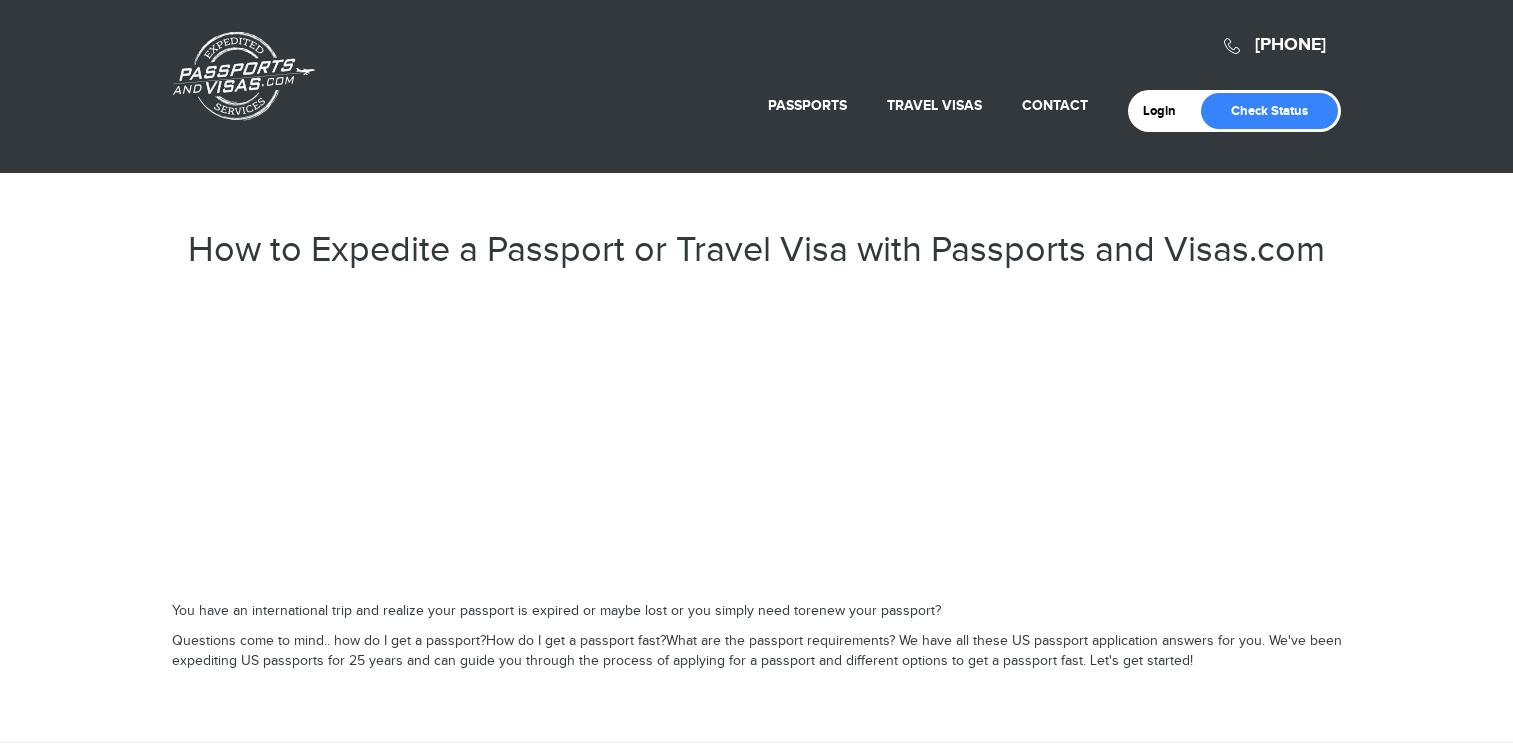 scroll, scrollTop: 0, scrollLeft: 0, axis: both 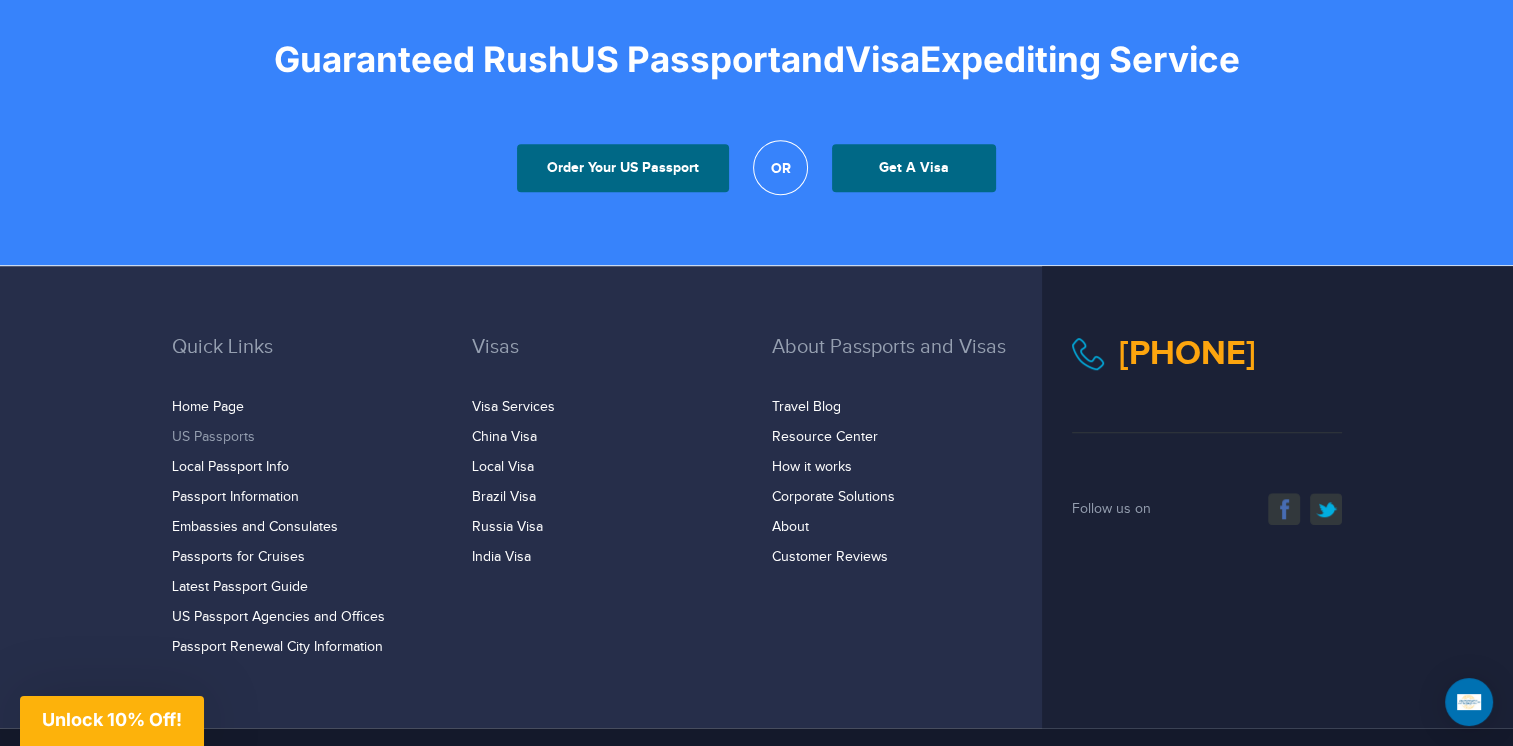 click on "US Passports" at bounding box center (213, 437) 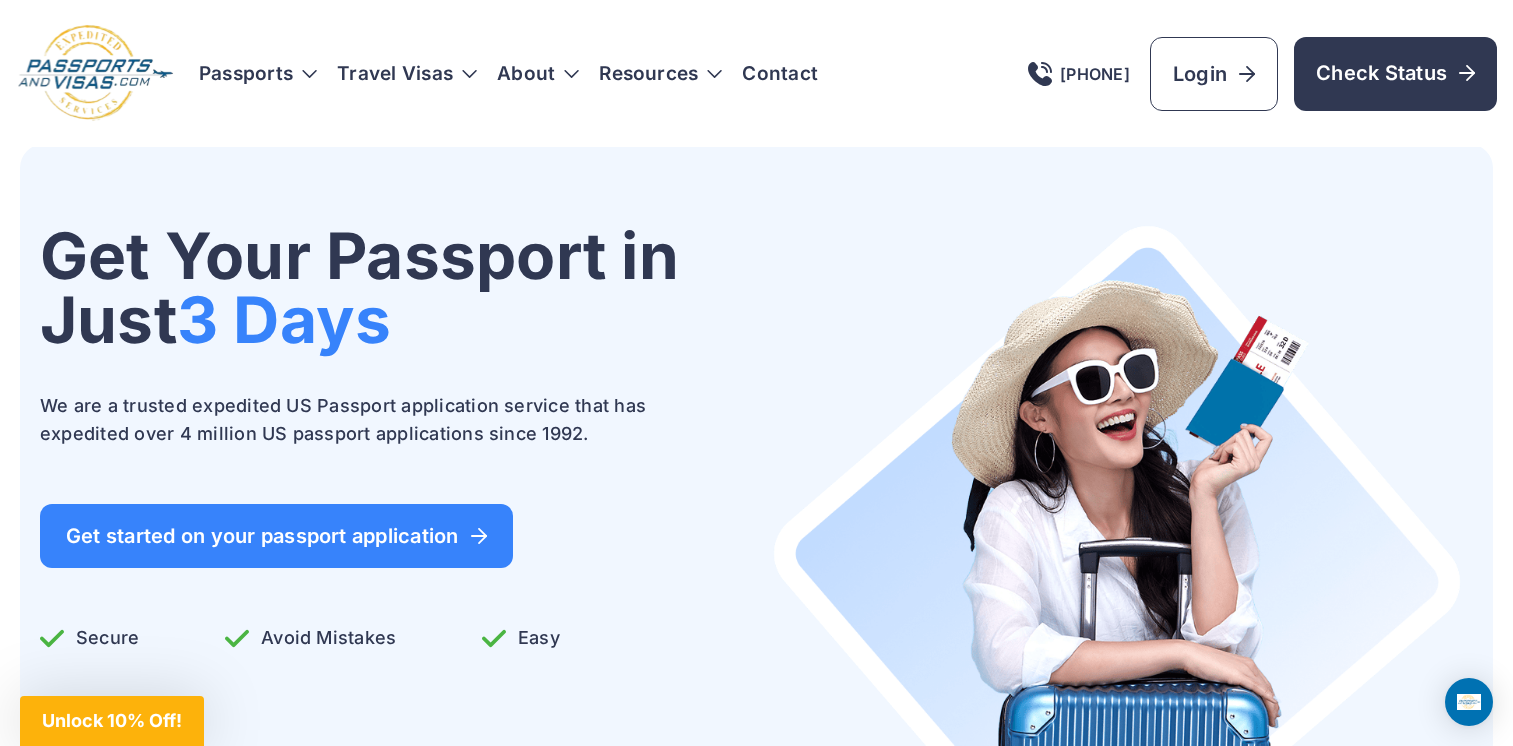 scroll, scrollTop: 0, scrollLeft: 0, axis: both 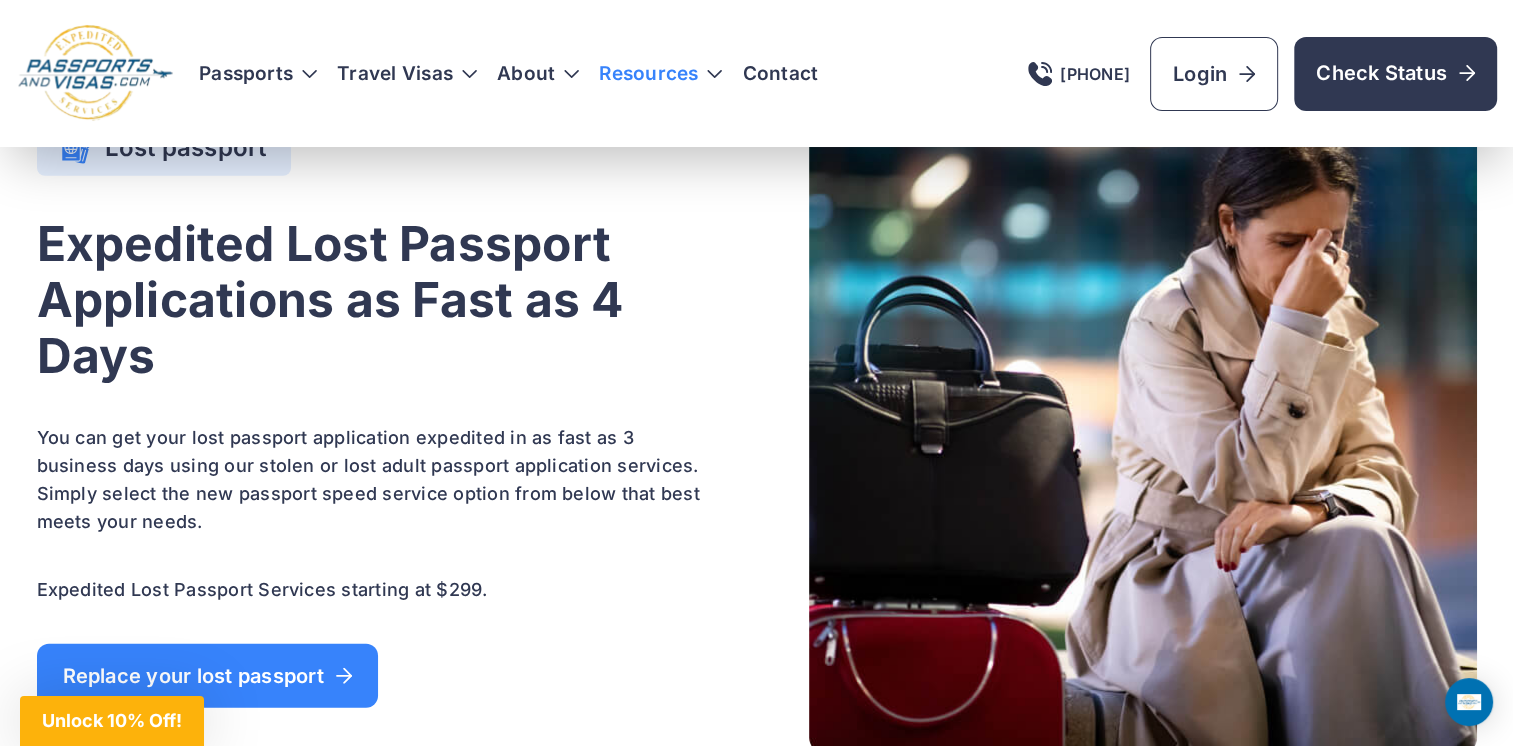 click on "Resources" at bounding box center [660, 74] 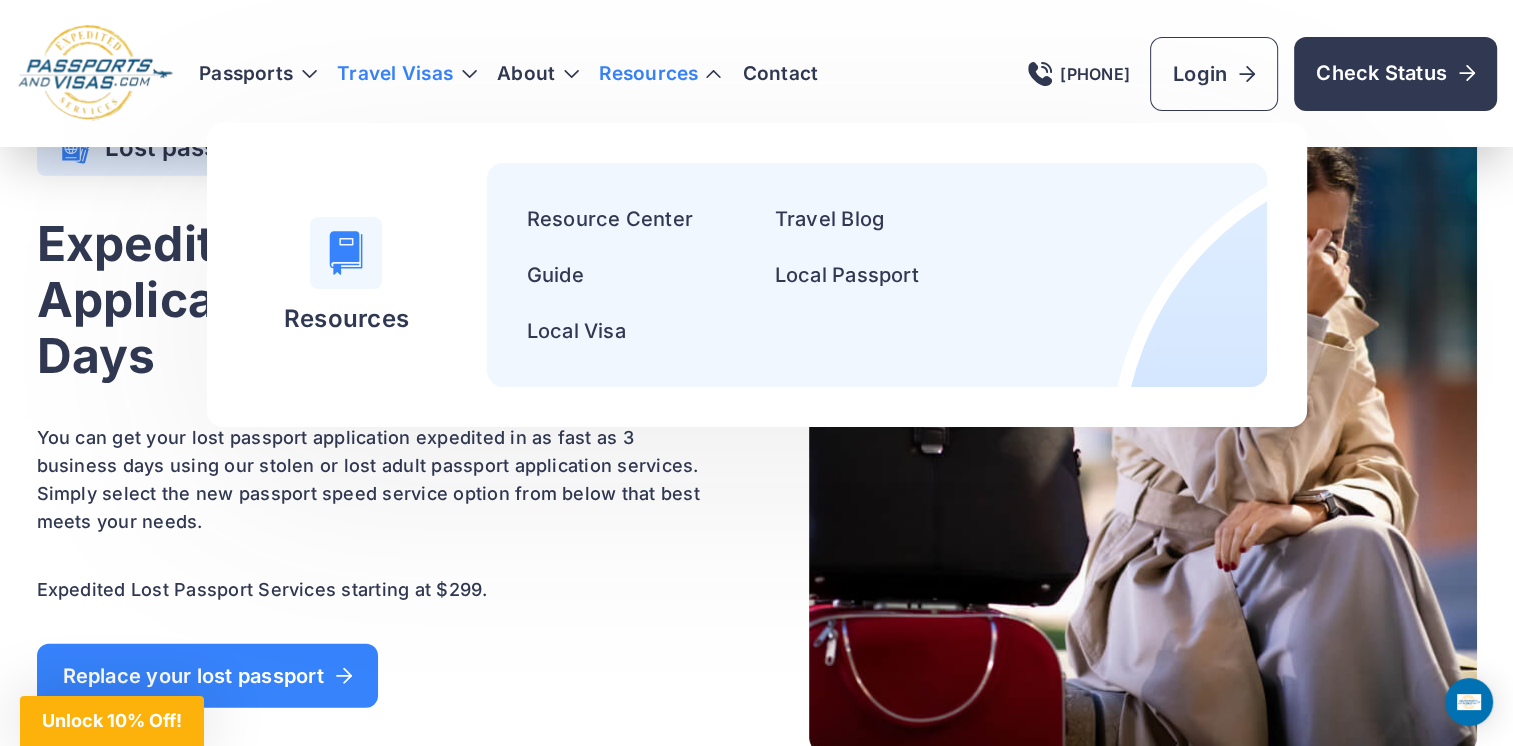 click on "Travel Visas" at bounding box center [407, 74] 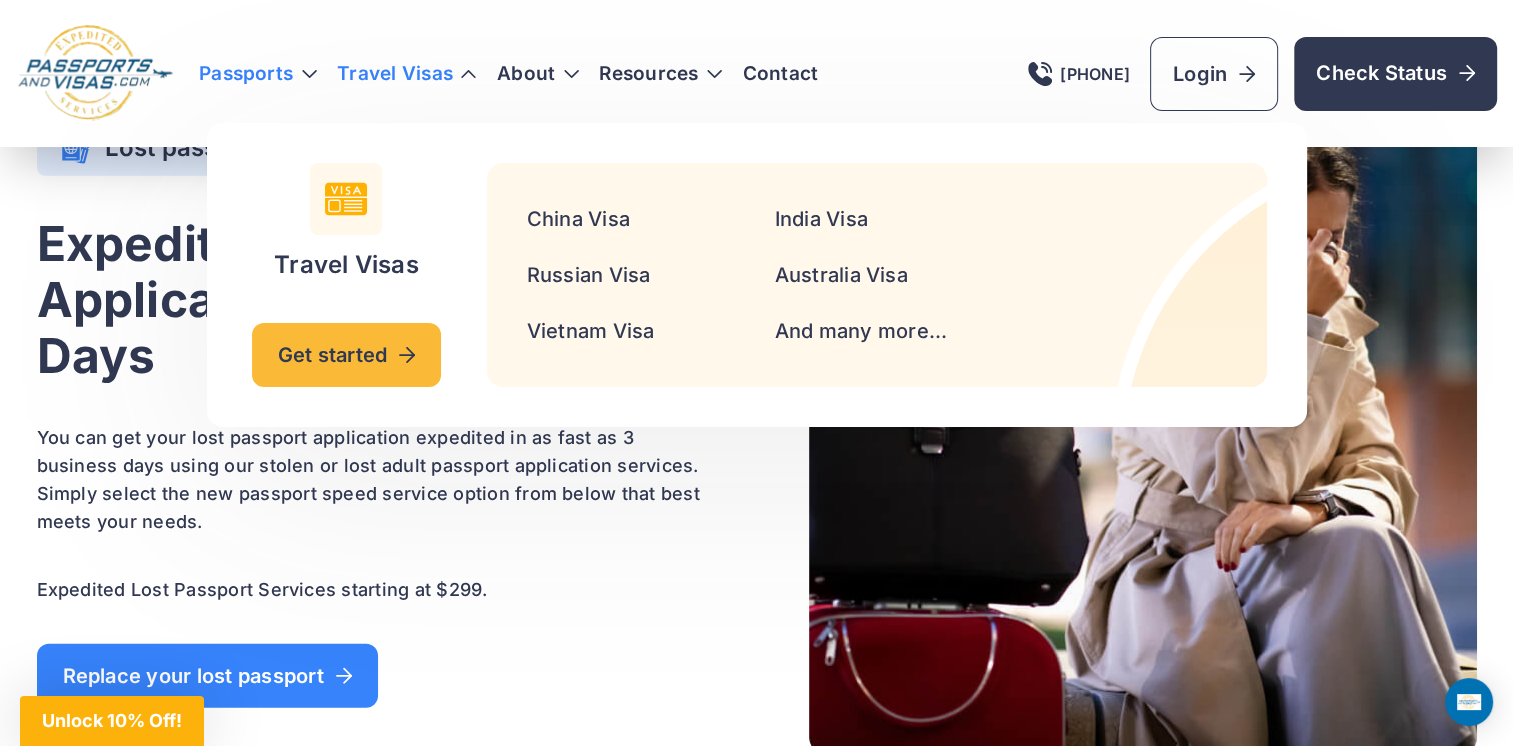 click on "Passports" at bounding box center [258, 74] 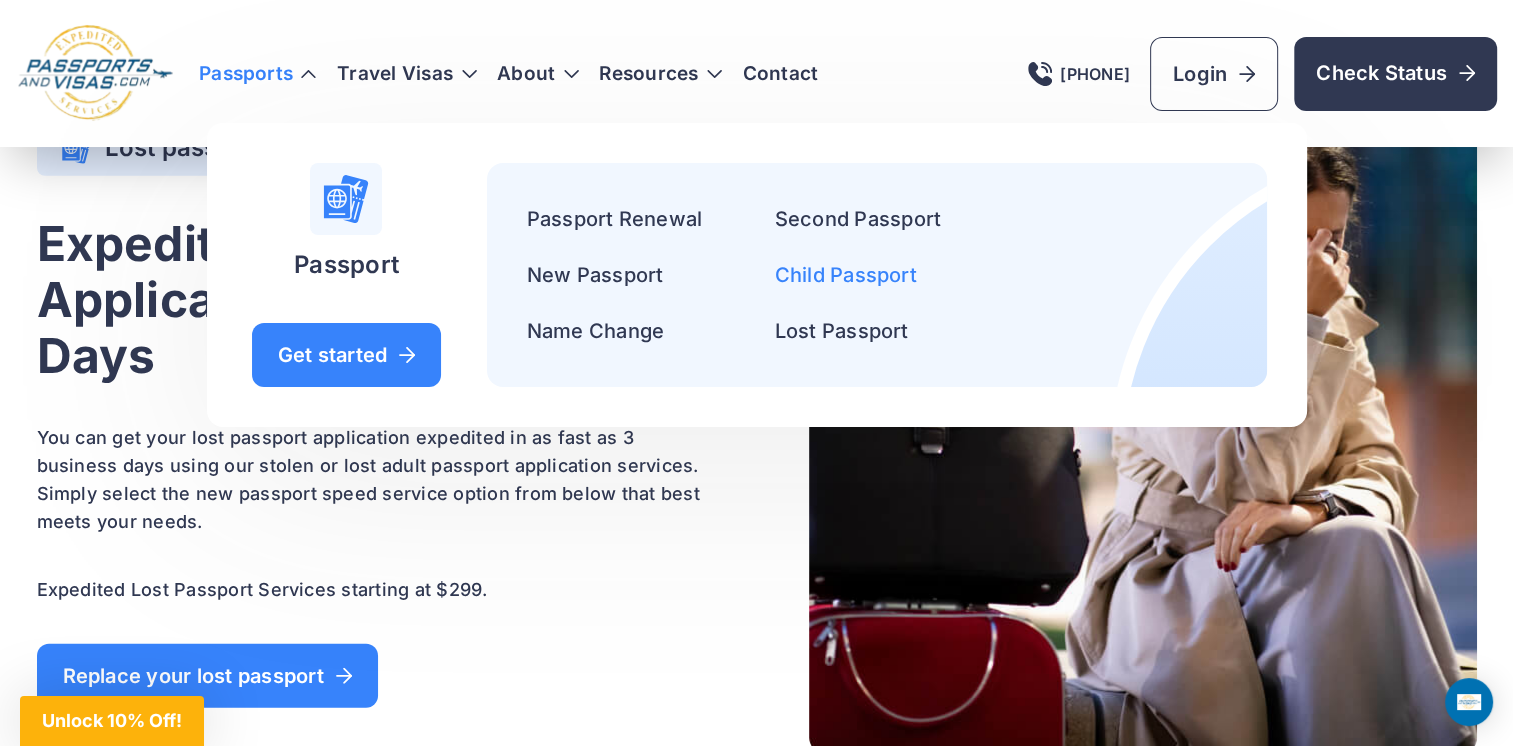 click on "Child Passport" at bounding box center [846, 275] 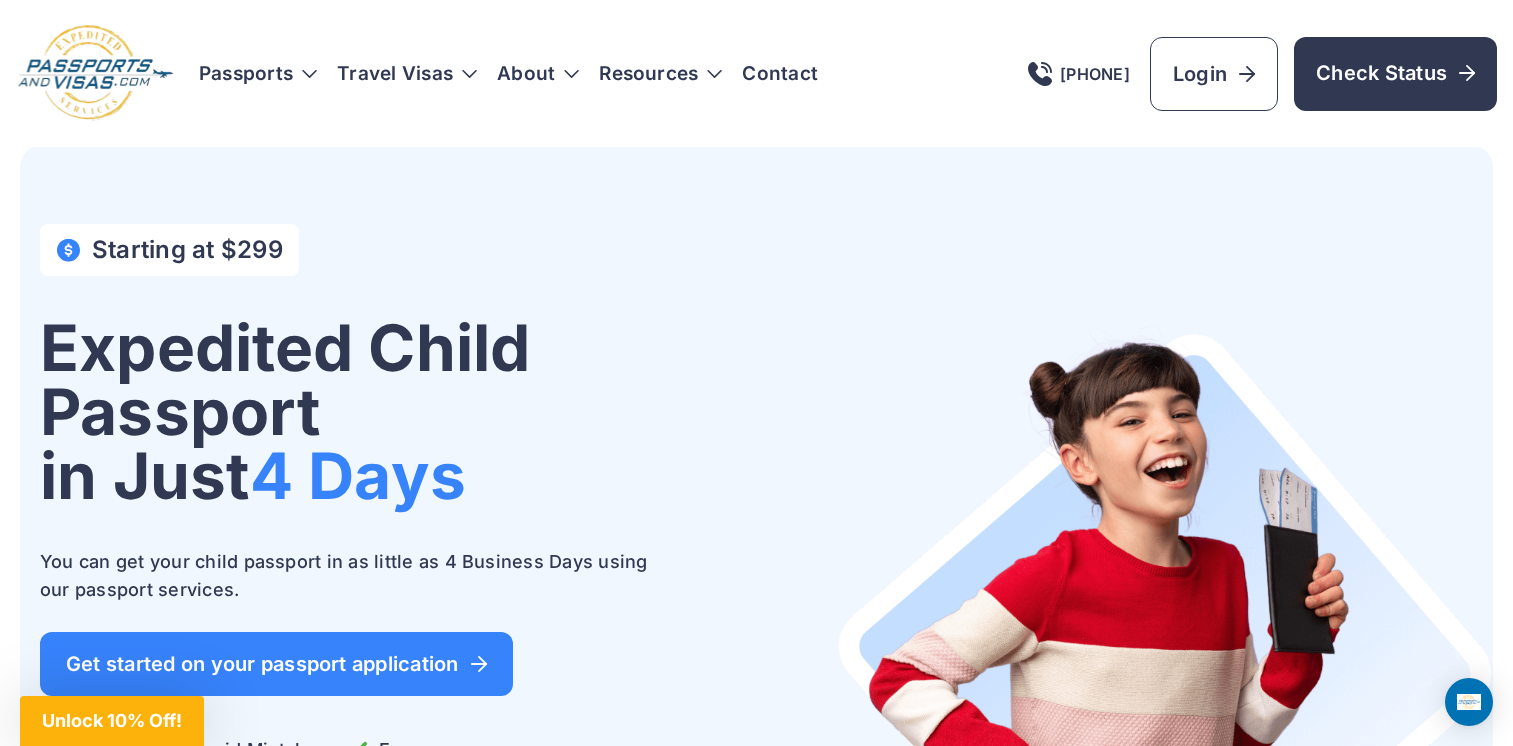 scroll, scrollTop: 0, scrollLeft: 0, axis: both 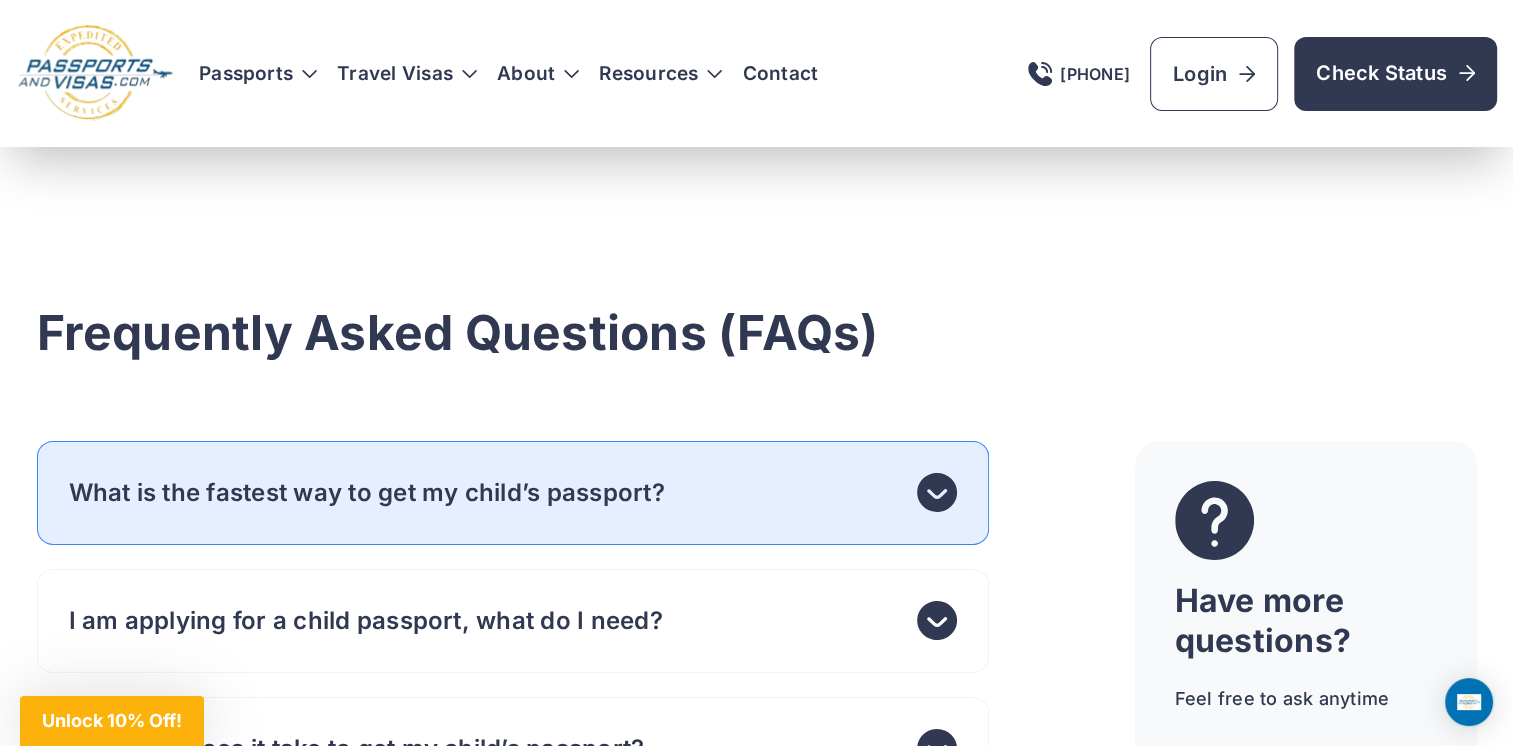 click on "What is the fastest way to get my child’s passport?" at bounding box center (513, 493) 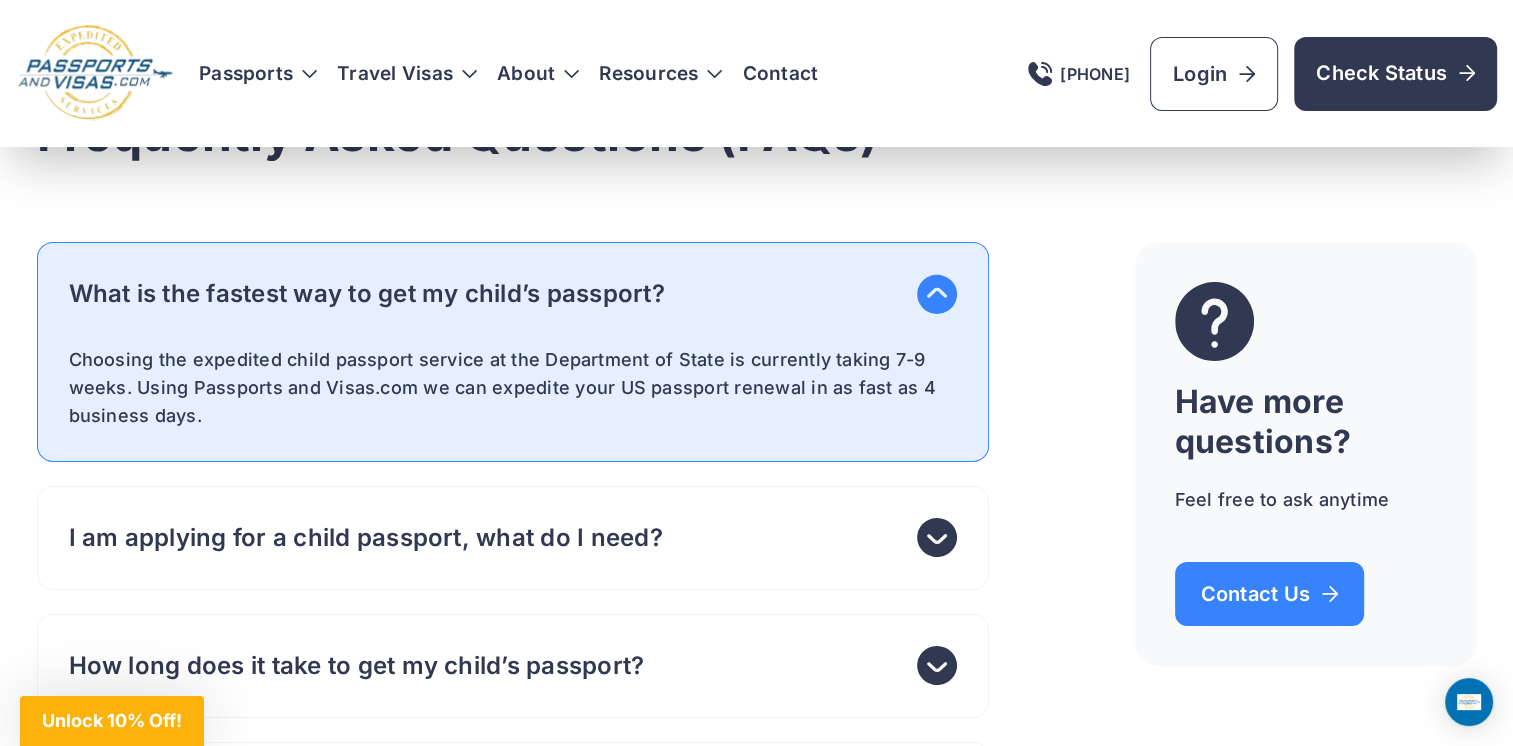 scroll, scrollTop: 6700, scrollLeft: 0, axis: vertical 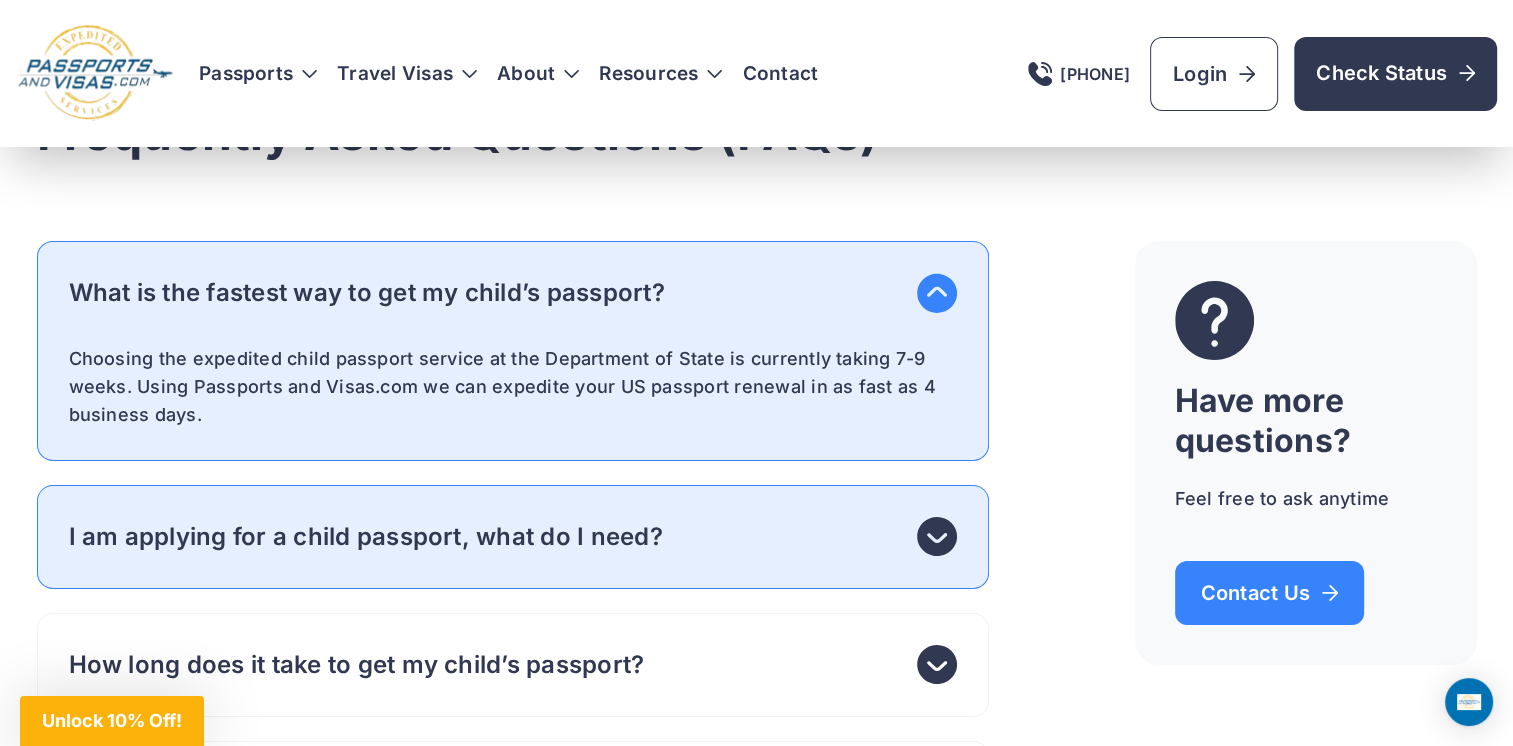 click on "I am applying for a child passport, what do I need?" at bounding box center [513, 537] 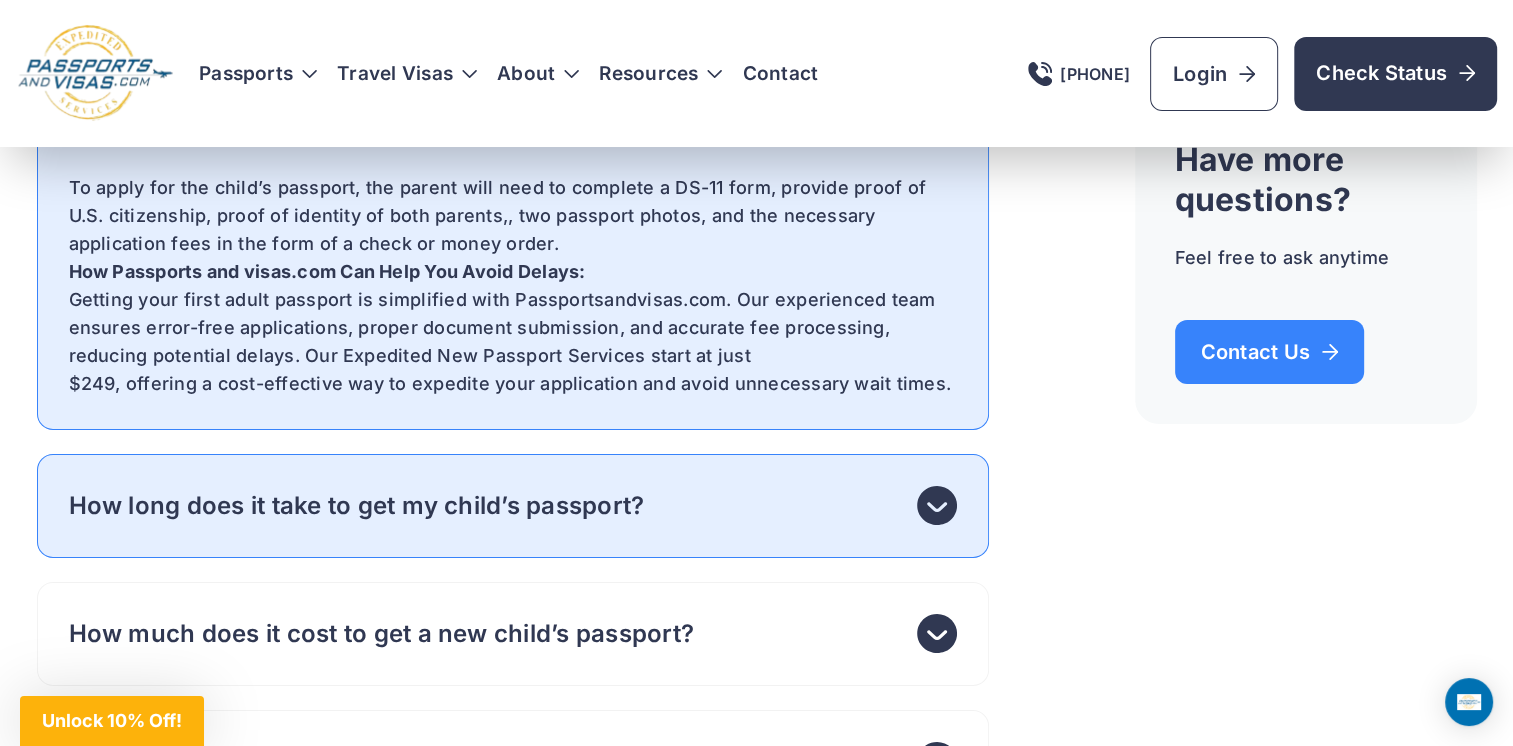 scroll, scrollTop: 7000, scrollLeft: 0, axis: vertical 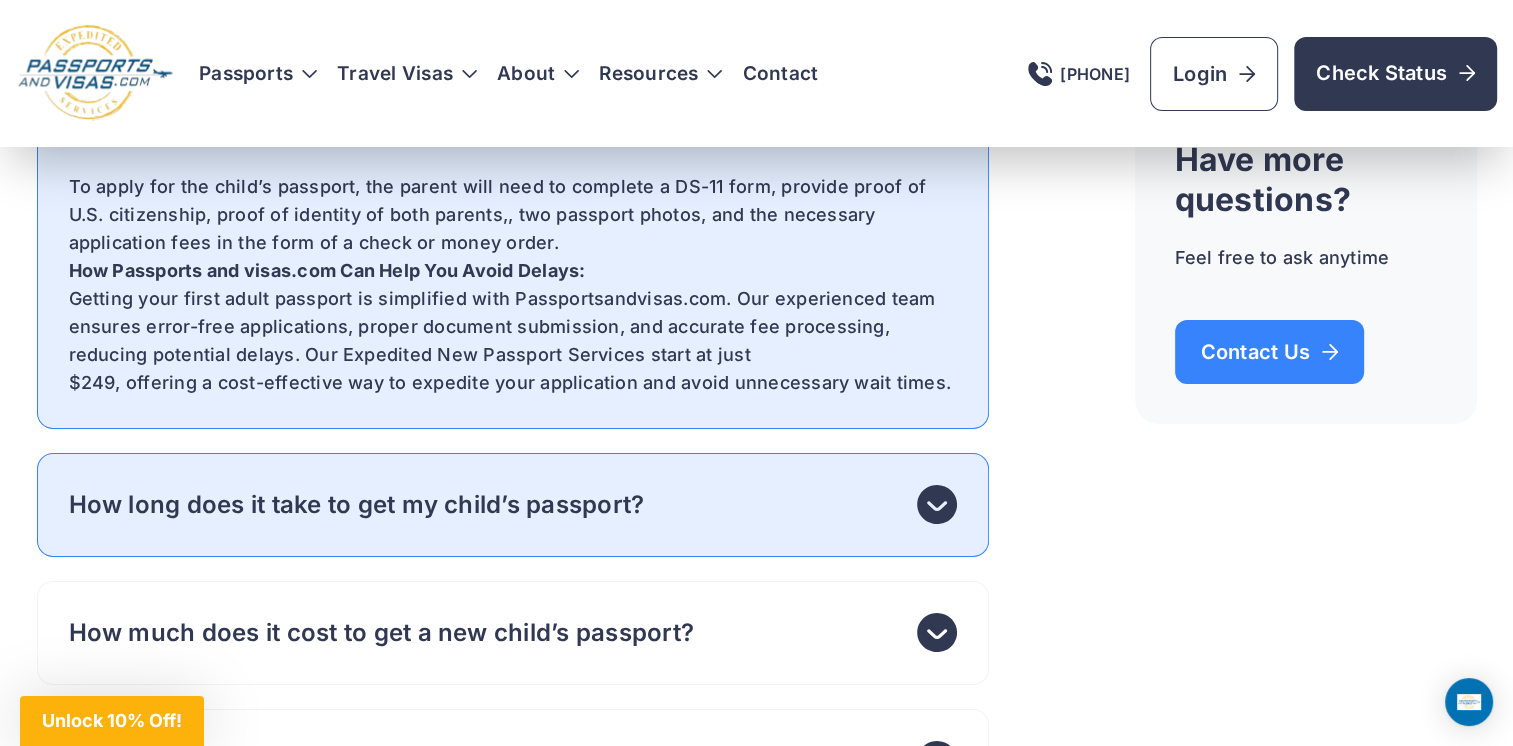 click 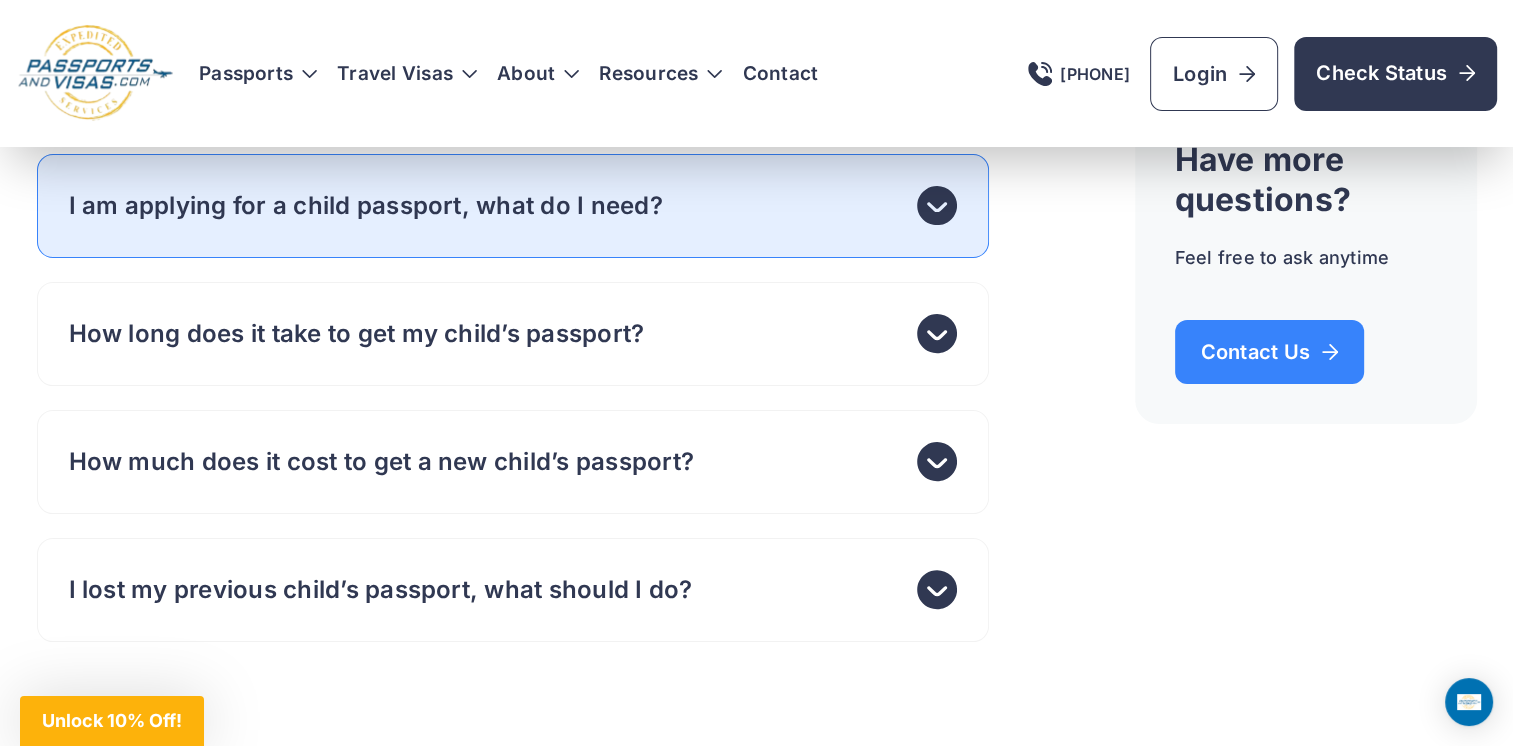 click 